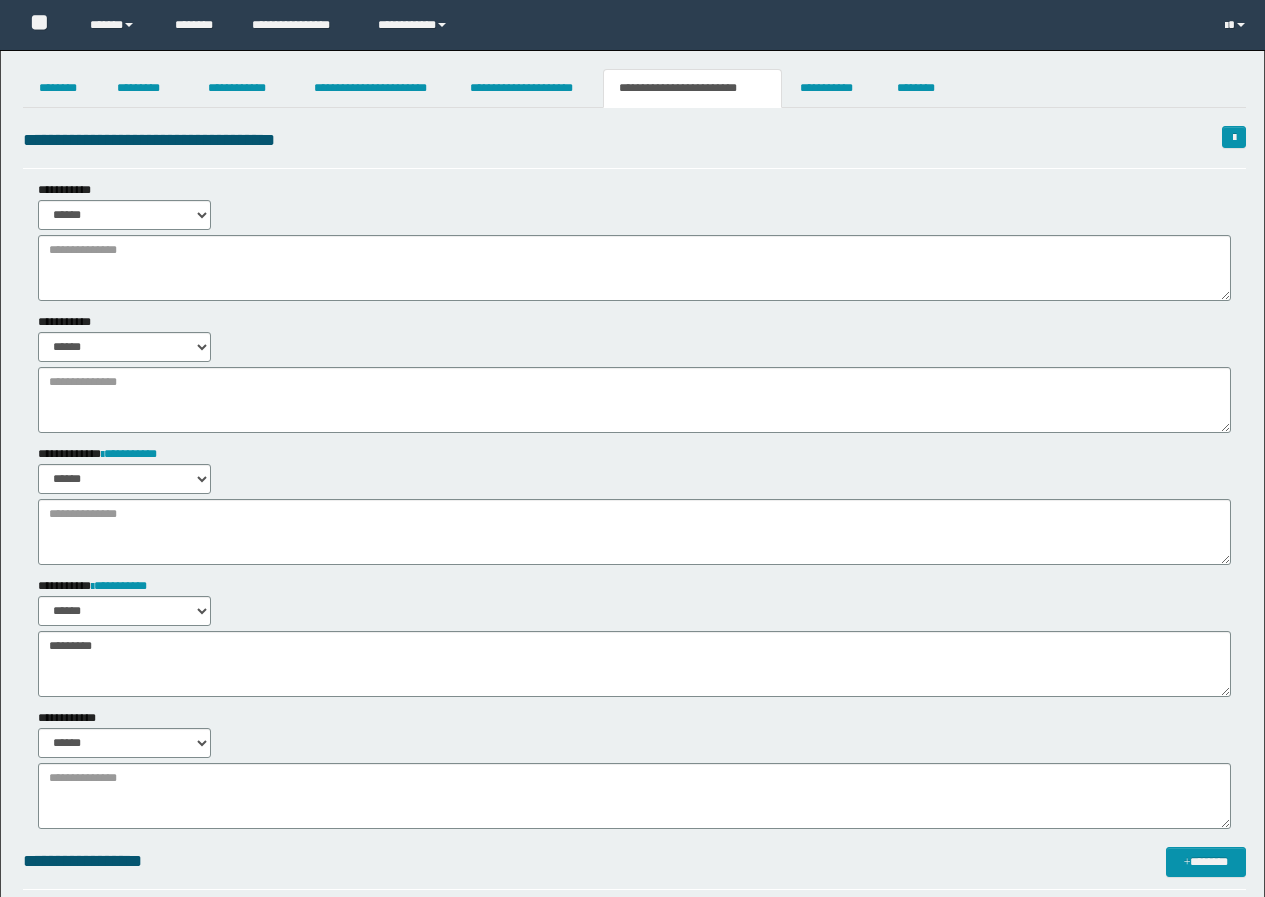 scroll, scrollTop: 0, scrollLeft: 0, axis: both 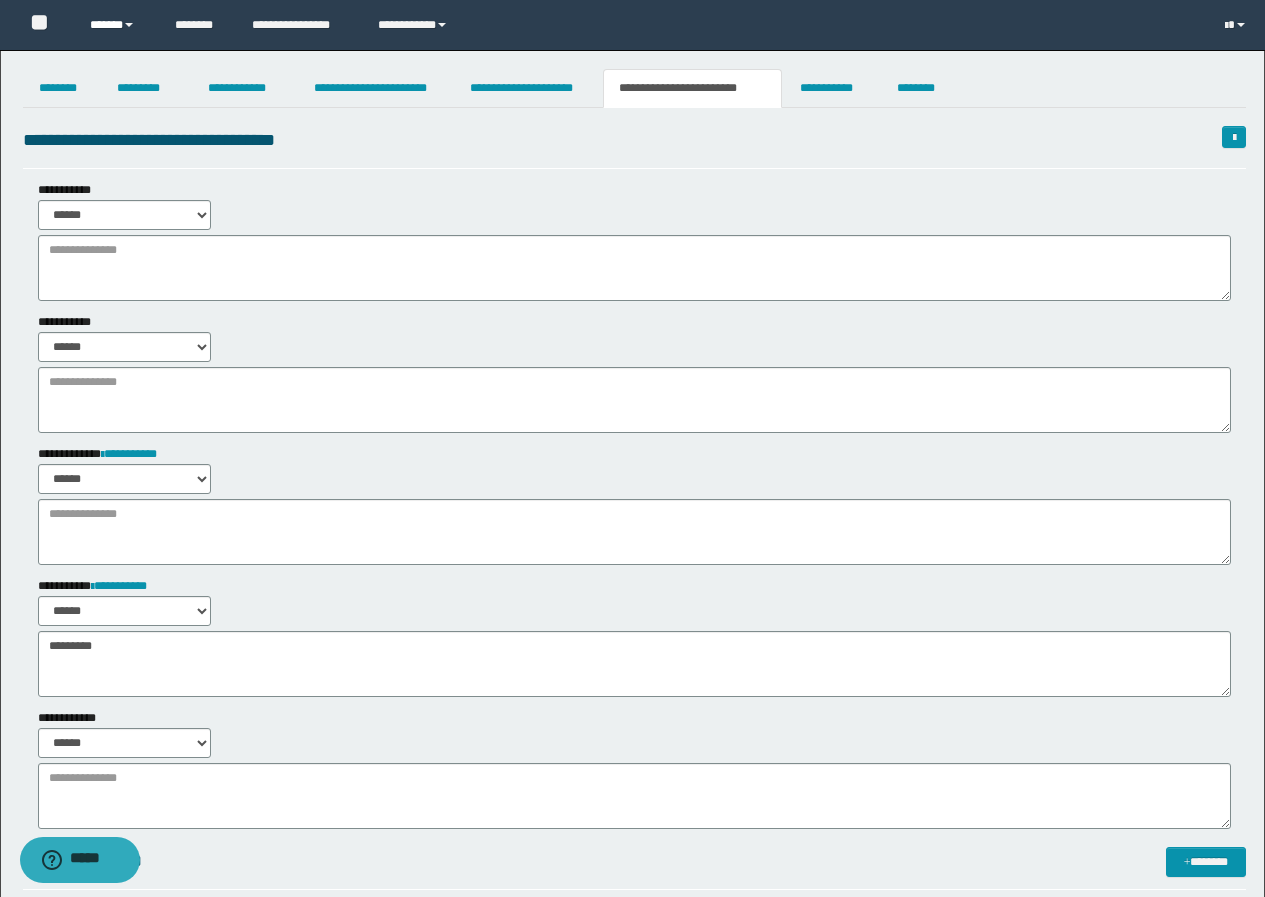 click on "******" at bounding box center (117, 25) 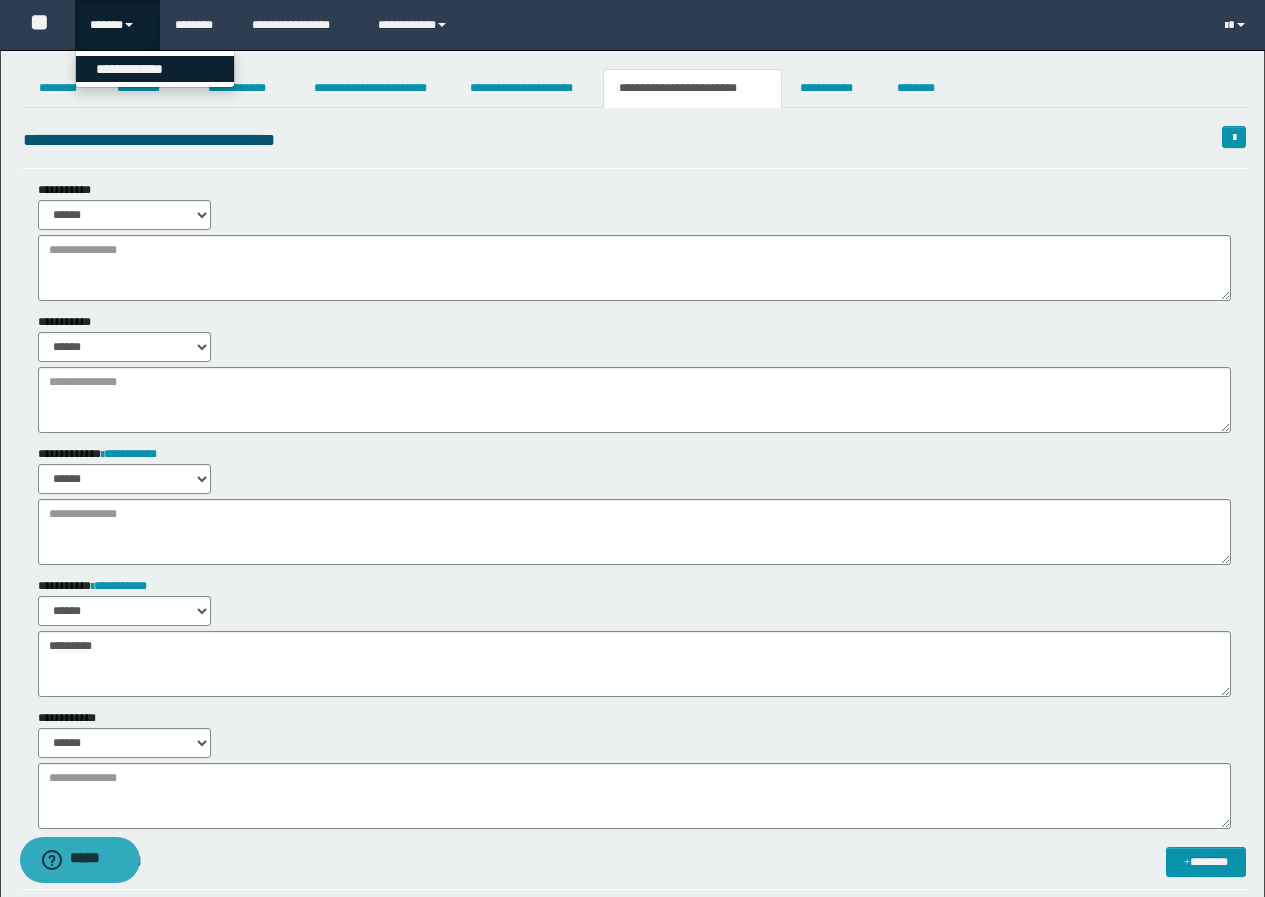 click on "**********" at bounding box center [155, 69] 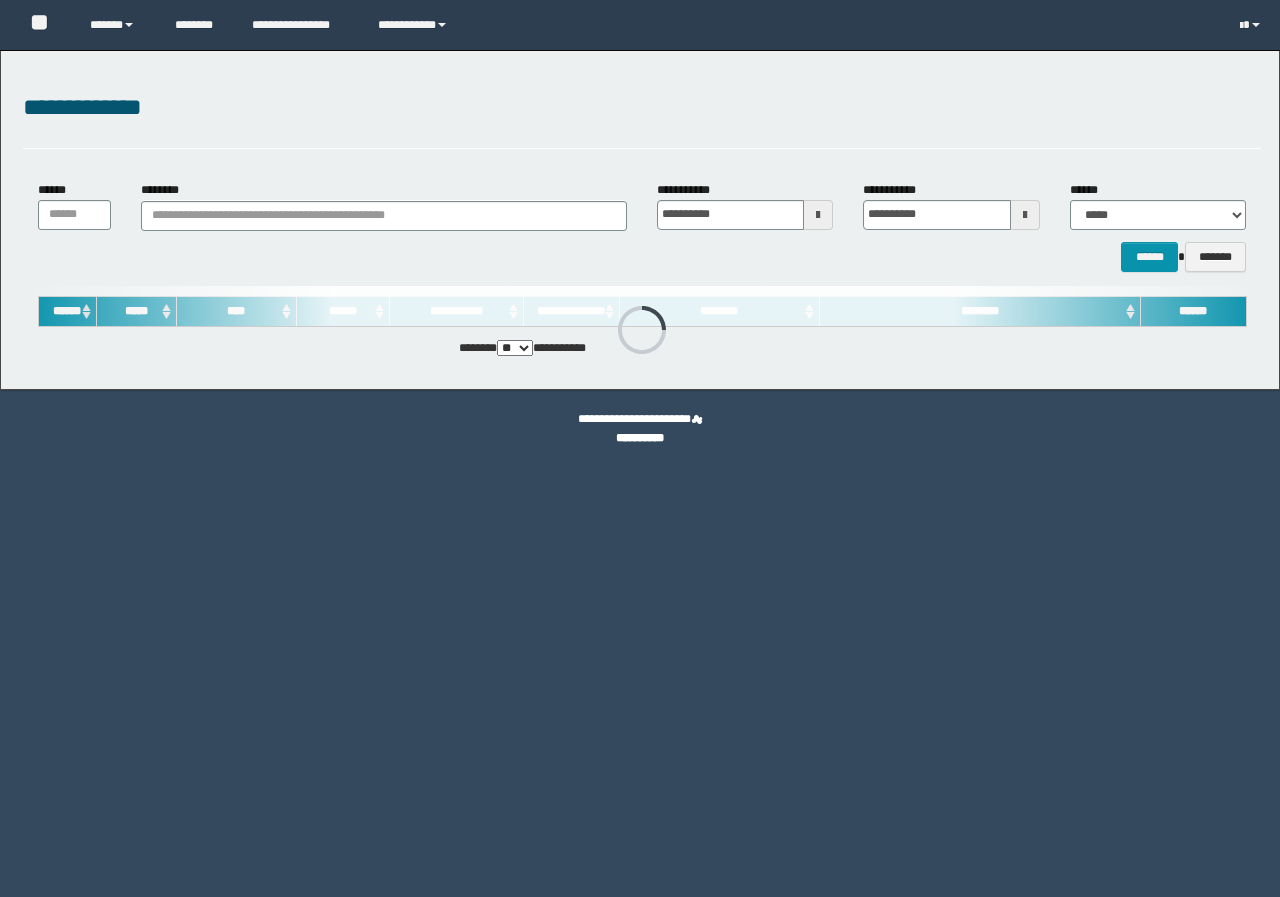 scroll, scrollTop: 0, scrollLeft: 0, axis: both 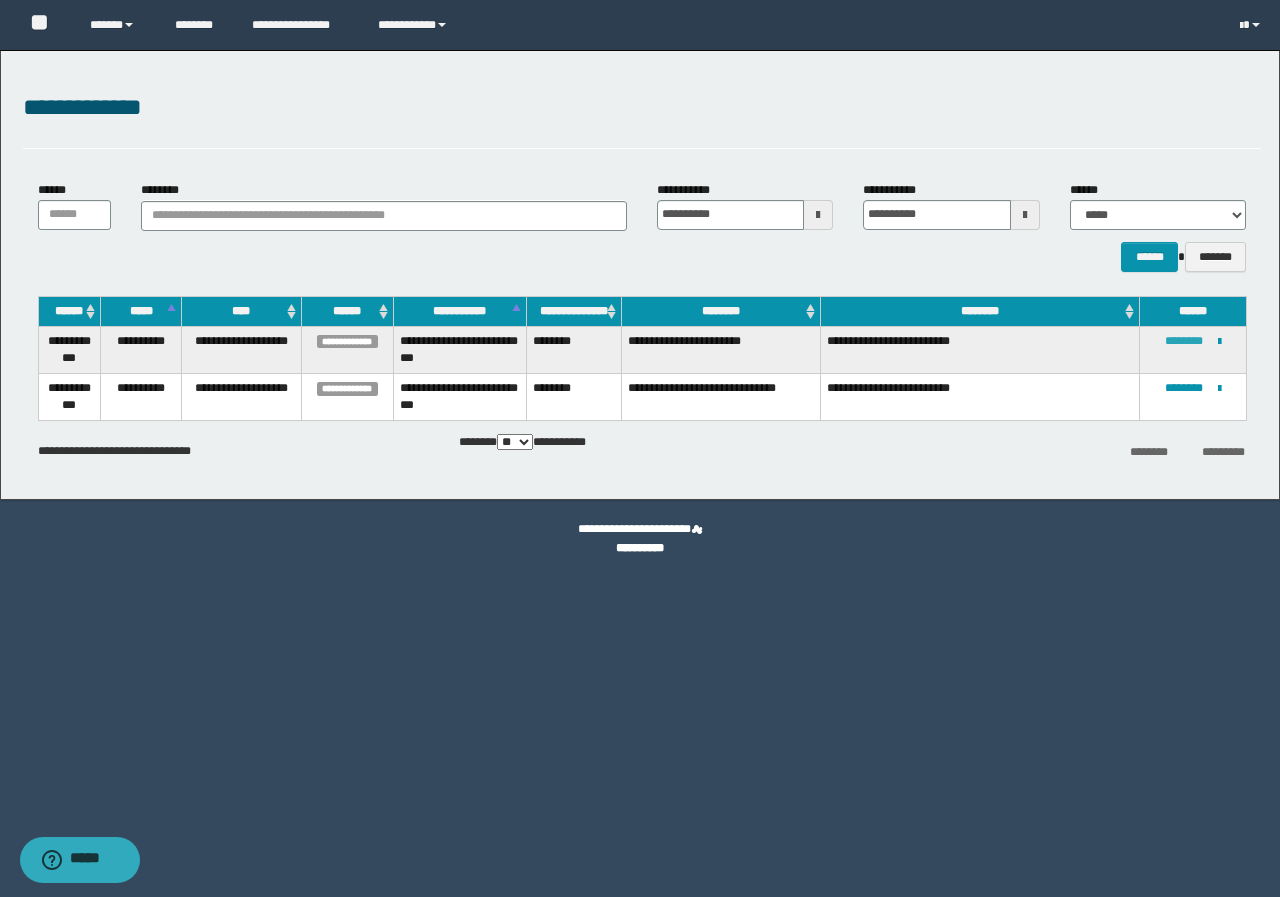 click on "********" at bounding box center [1184, 341] 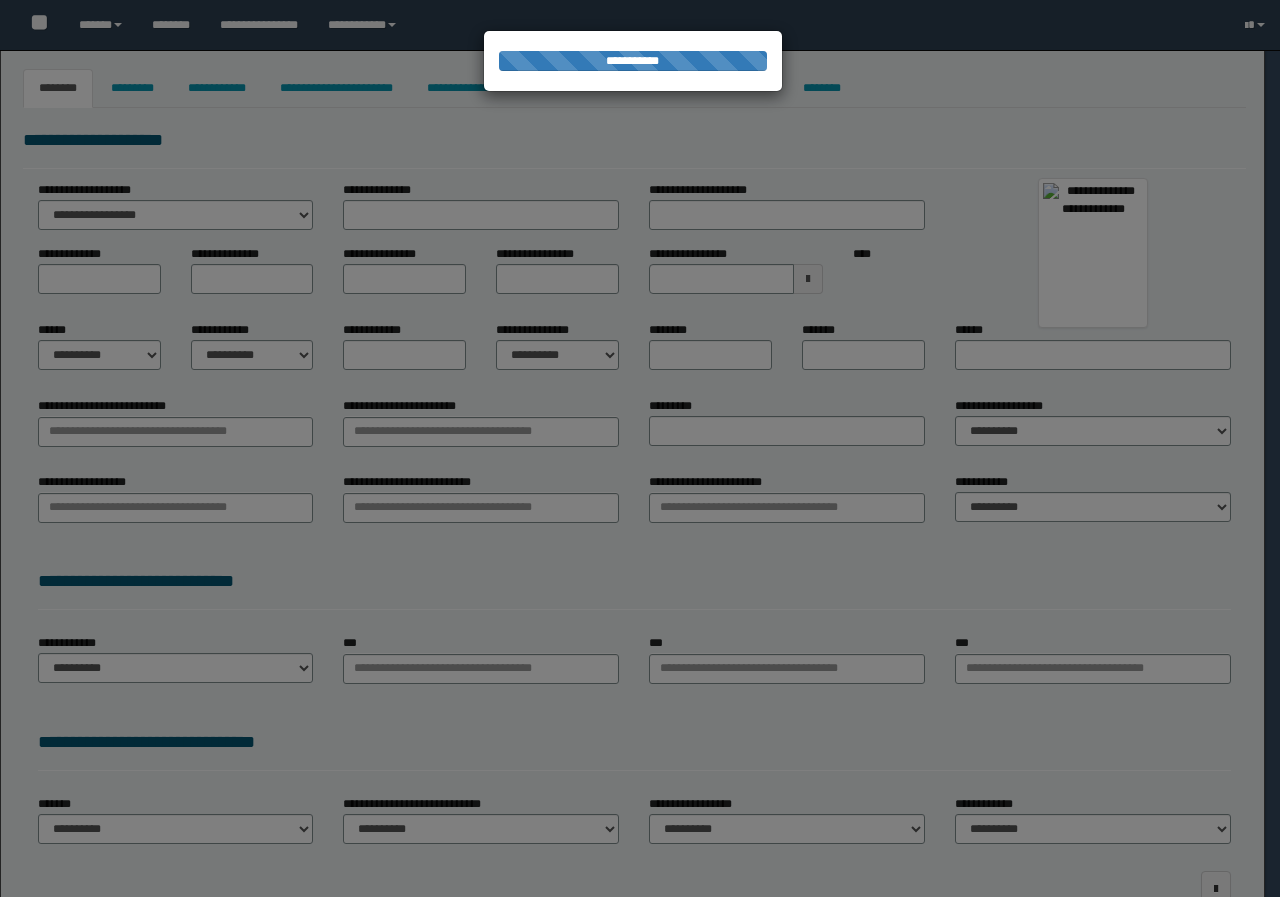 scroll, scrollTop: 0, scrollLeft: 0, axis: both 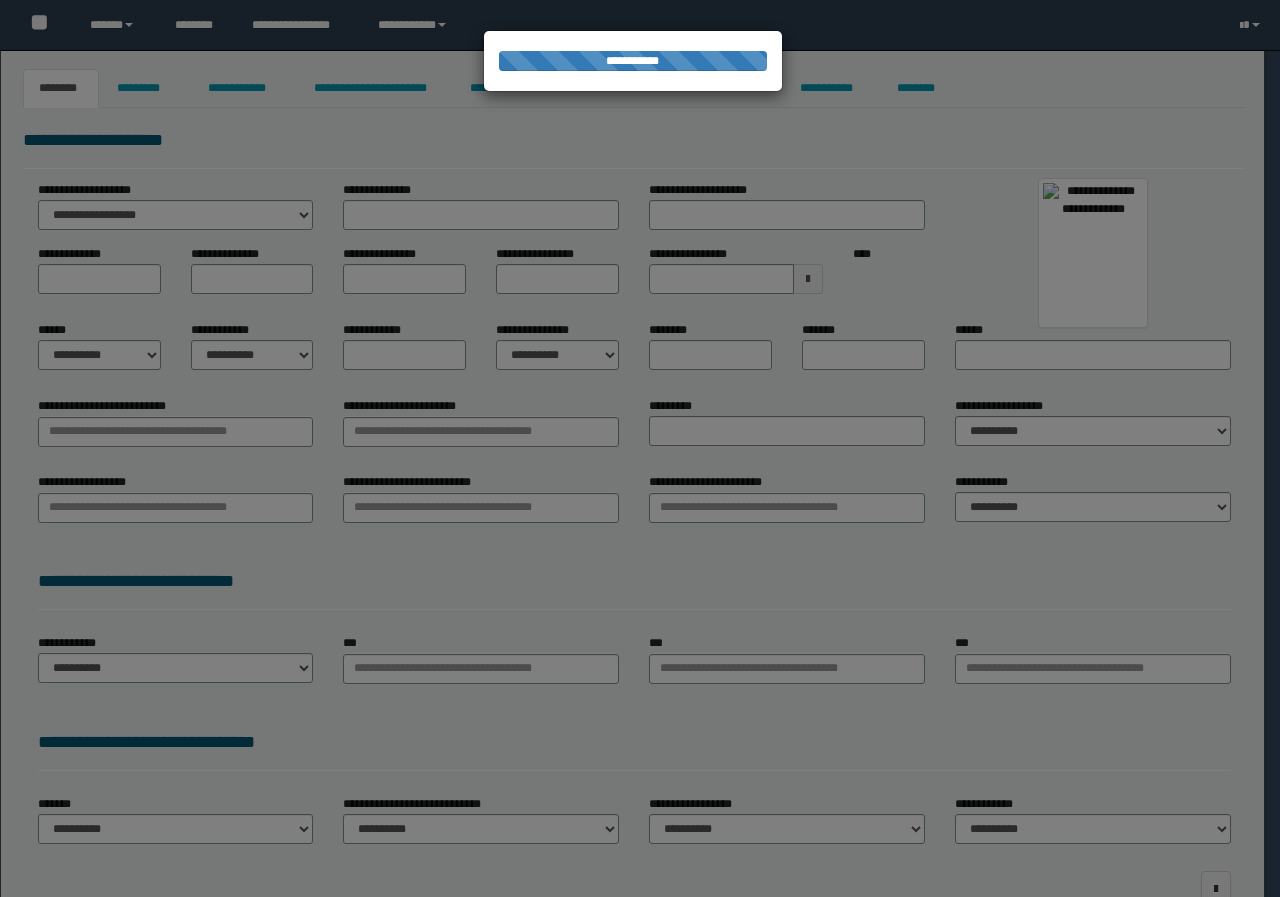 type on "**********" 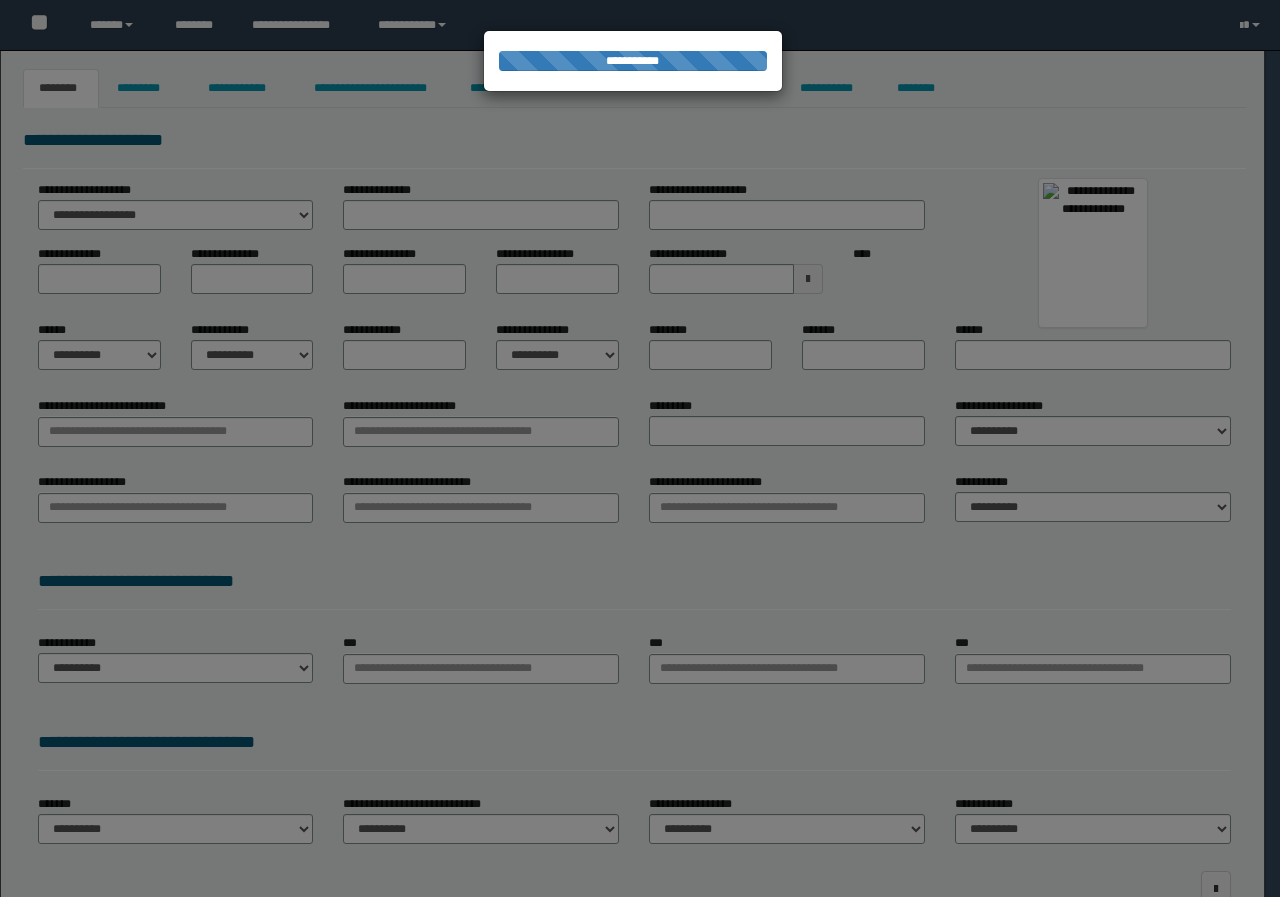 type on "*****" 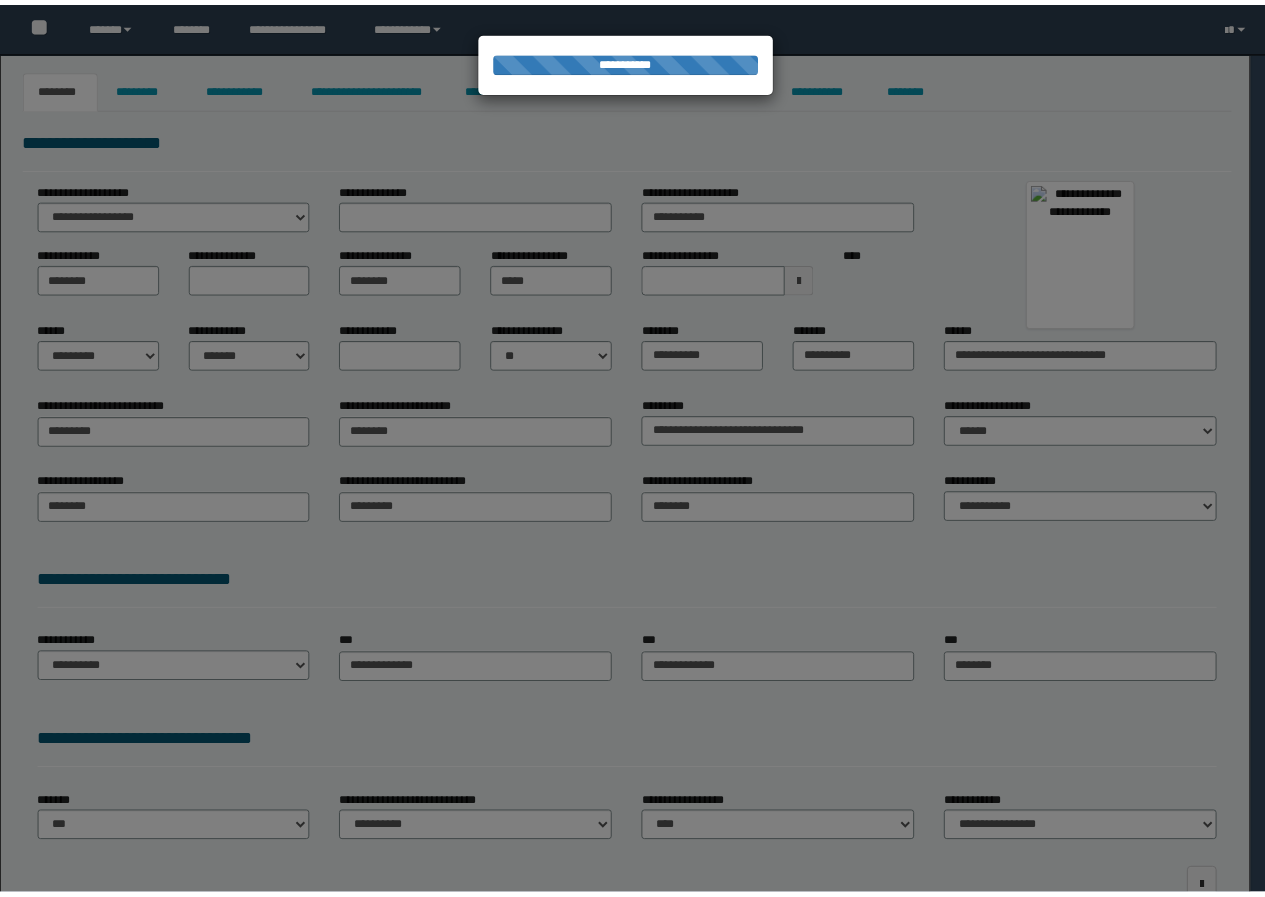 scroll, scrollTop: 0, scrollLeft: 0, axis: both 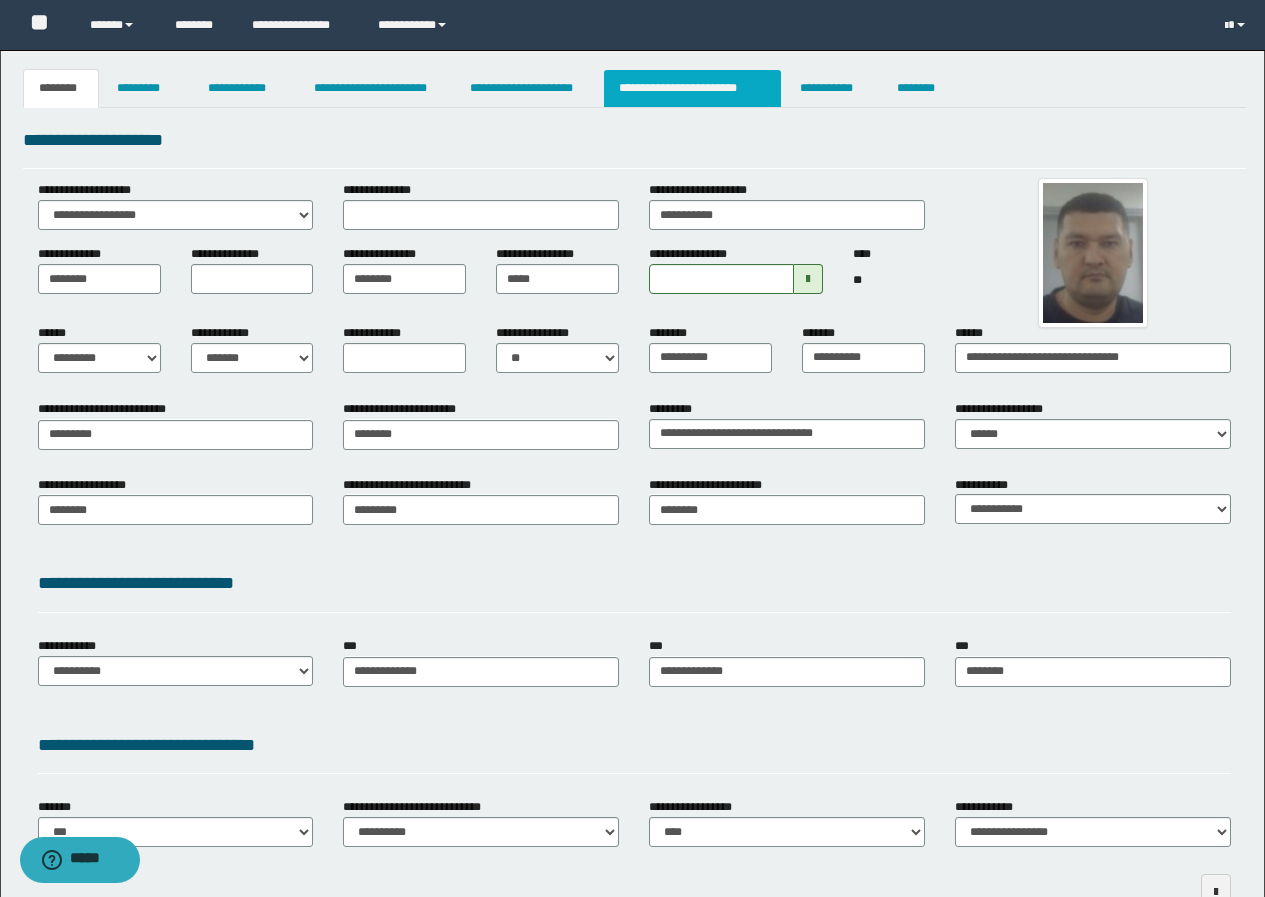 click on "**********" at bounding box center (693, 88) 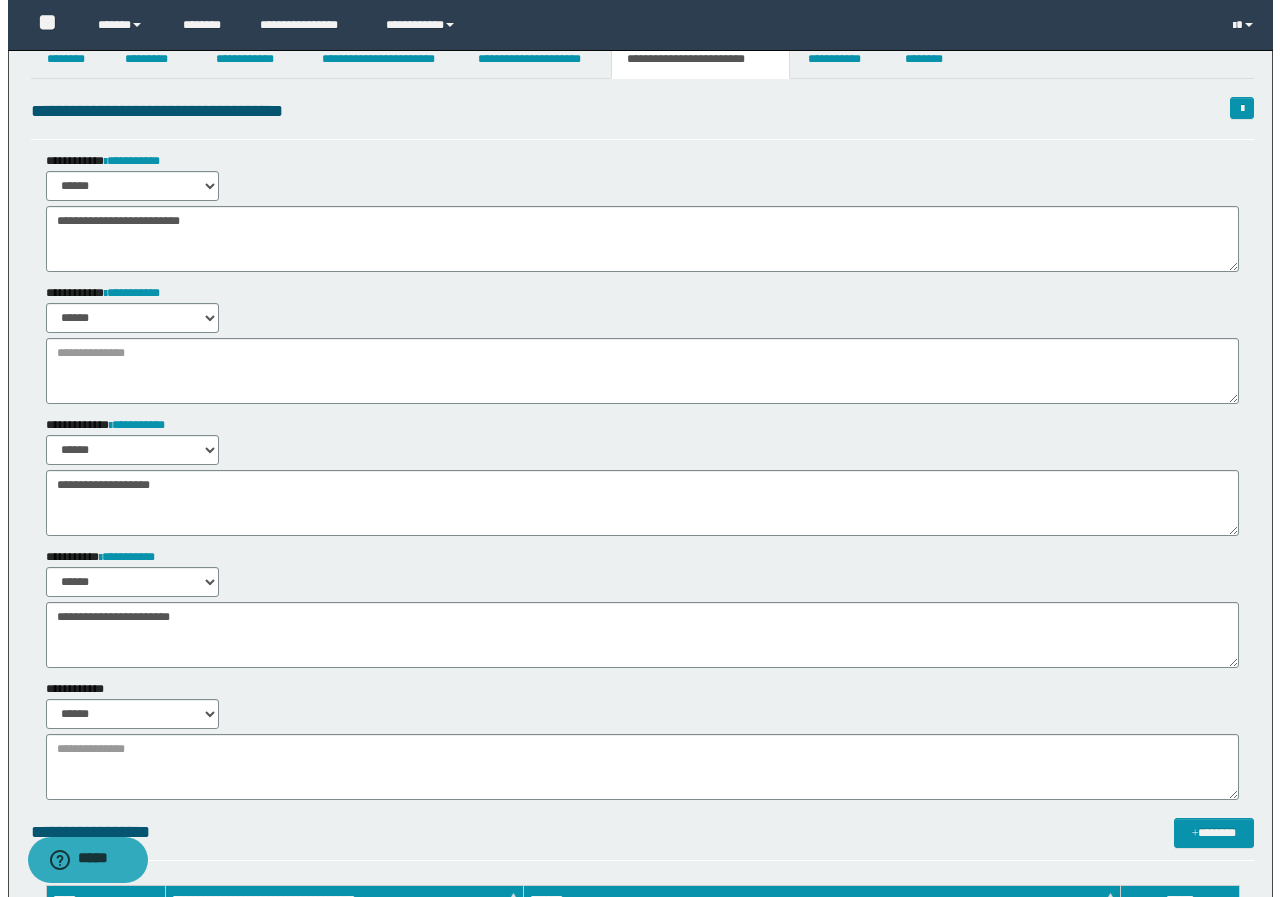 scroll, scrollTop: 0, scrollLeft: 0, axis: both 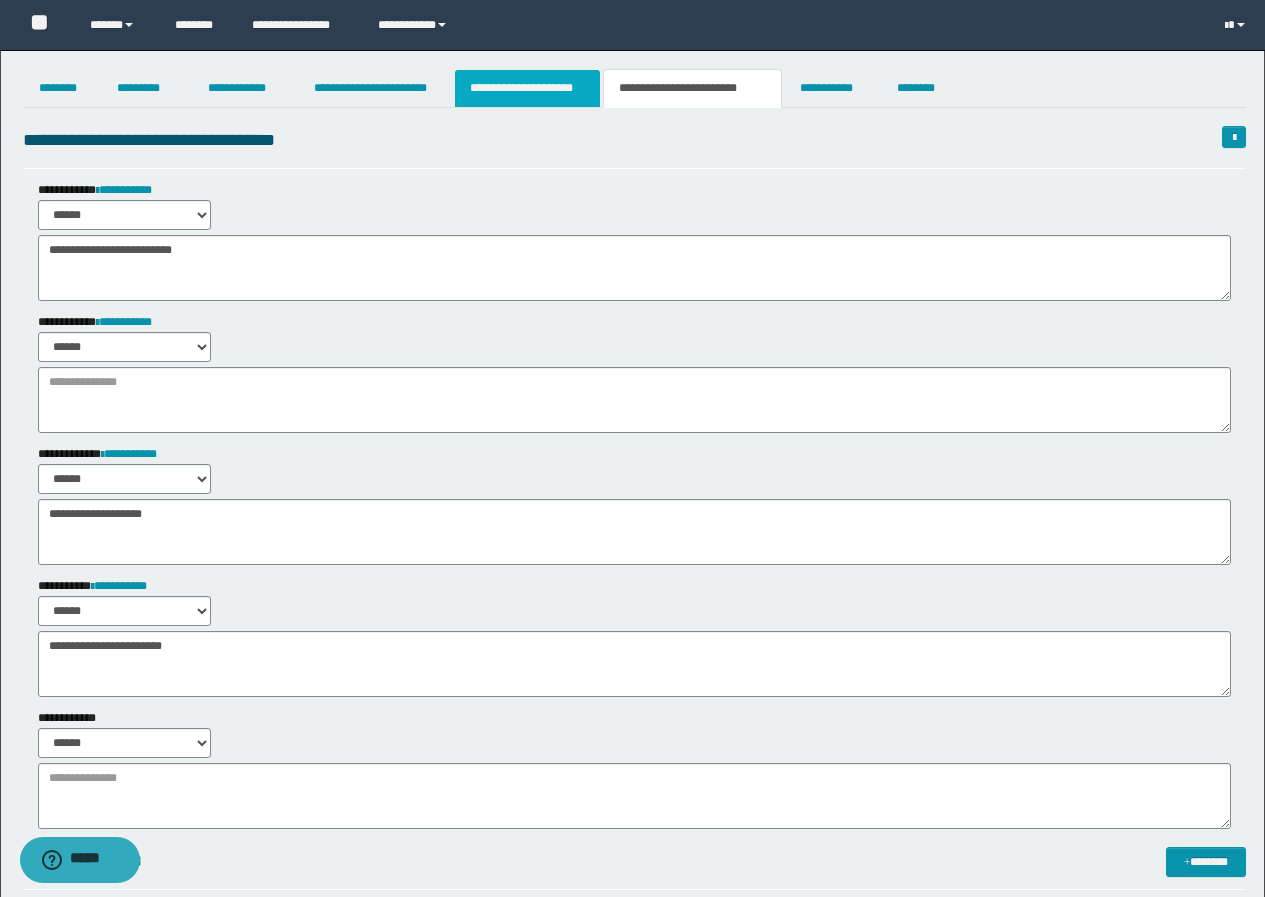click on "**********" at bounding box center [527, 88] 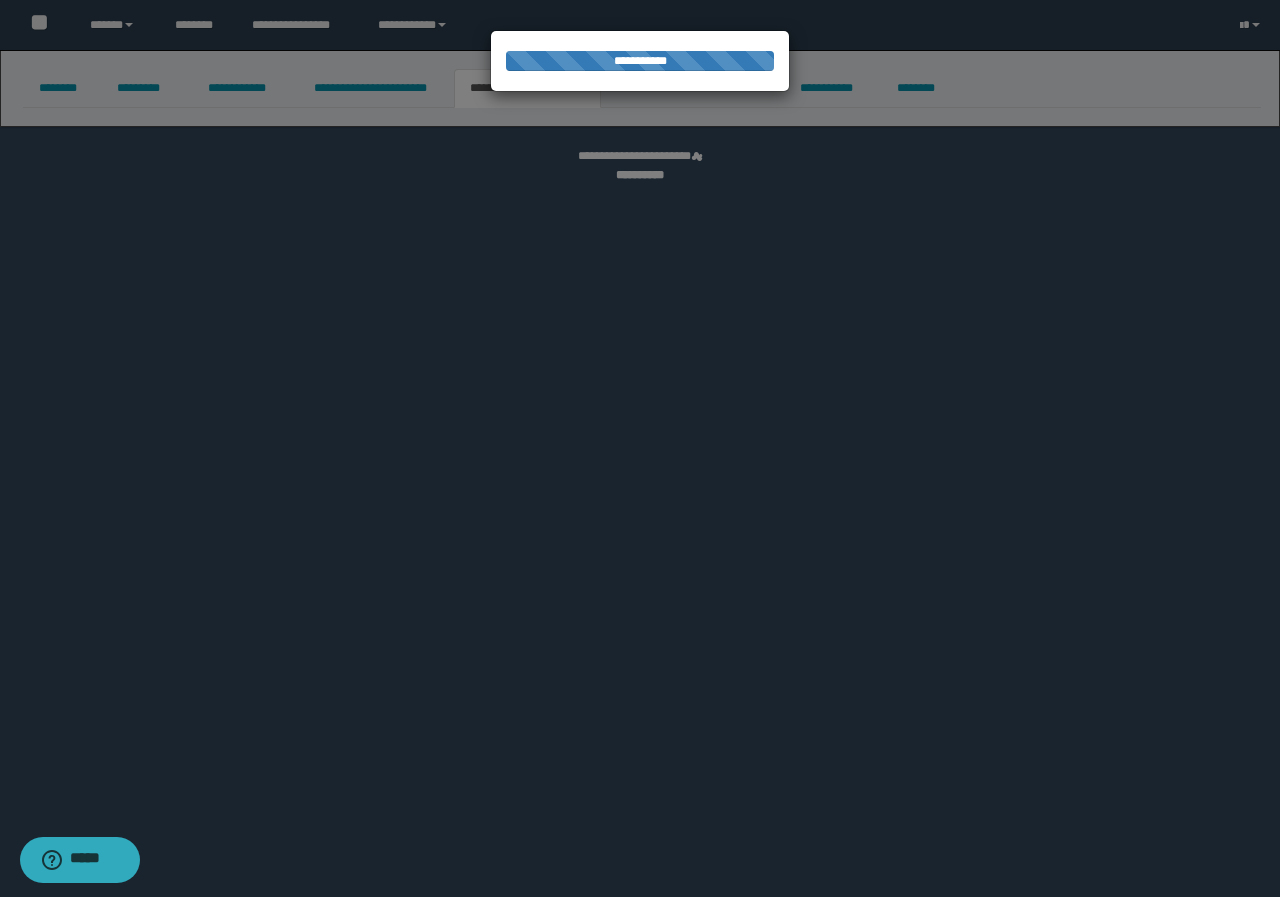 select on "*" 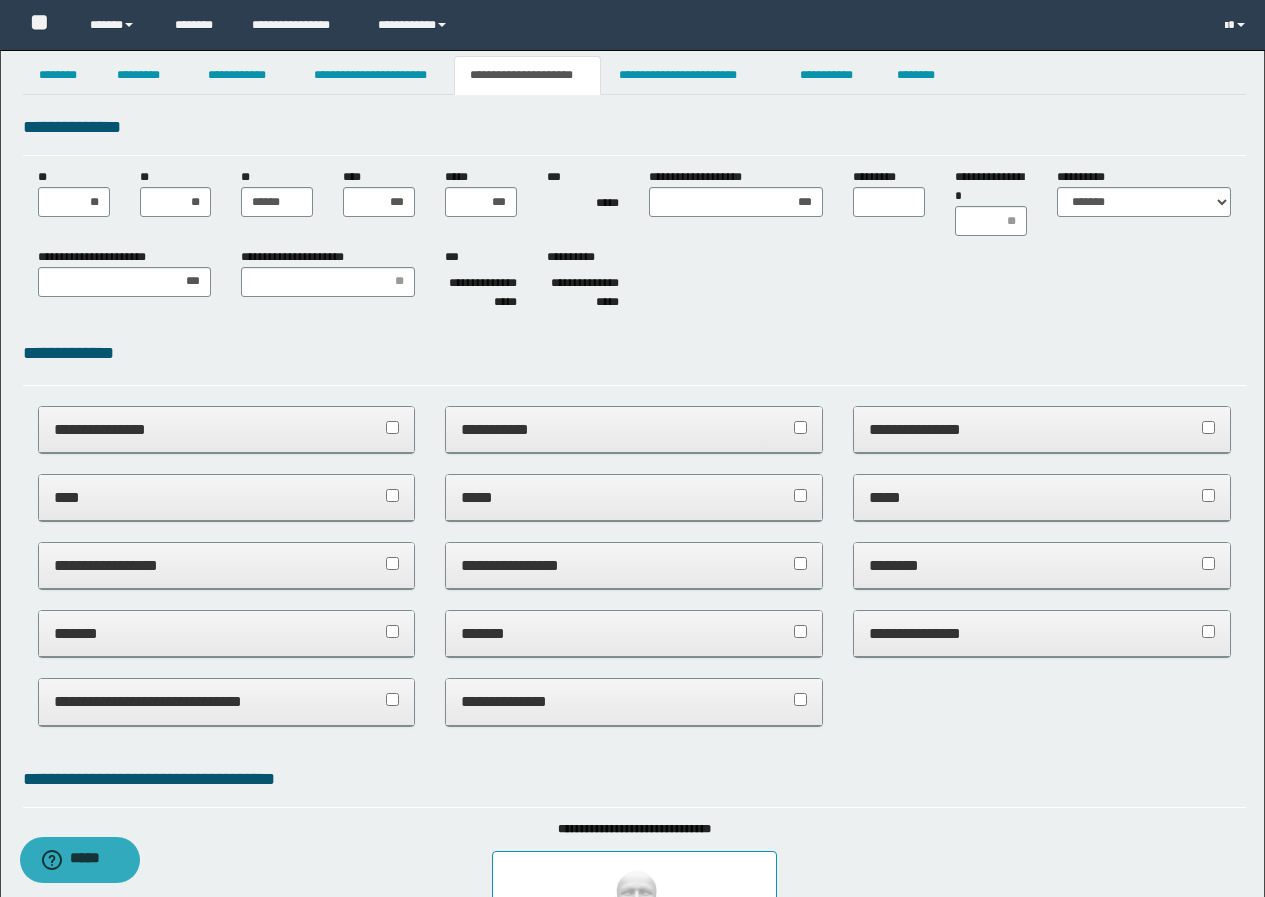 scroll, scrollTop: 0, scrollLeft: 0, axis: both 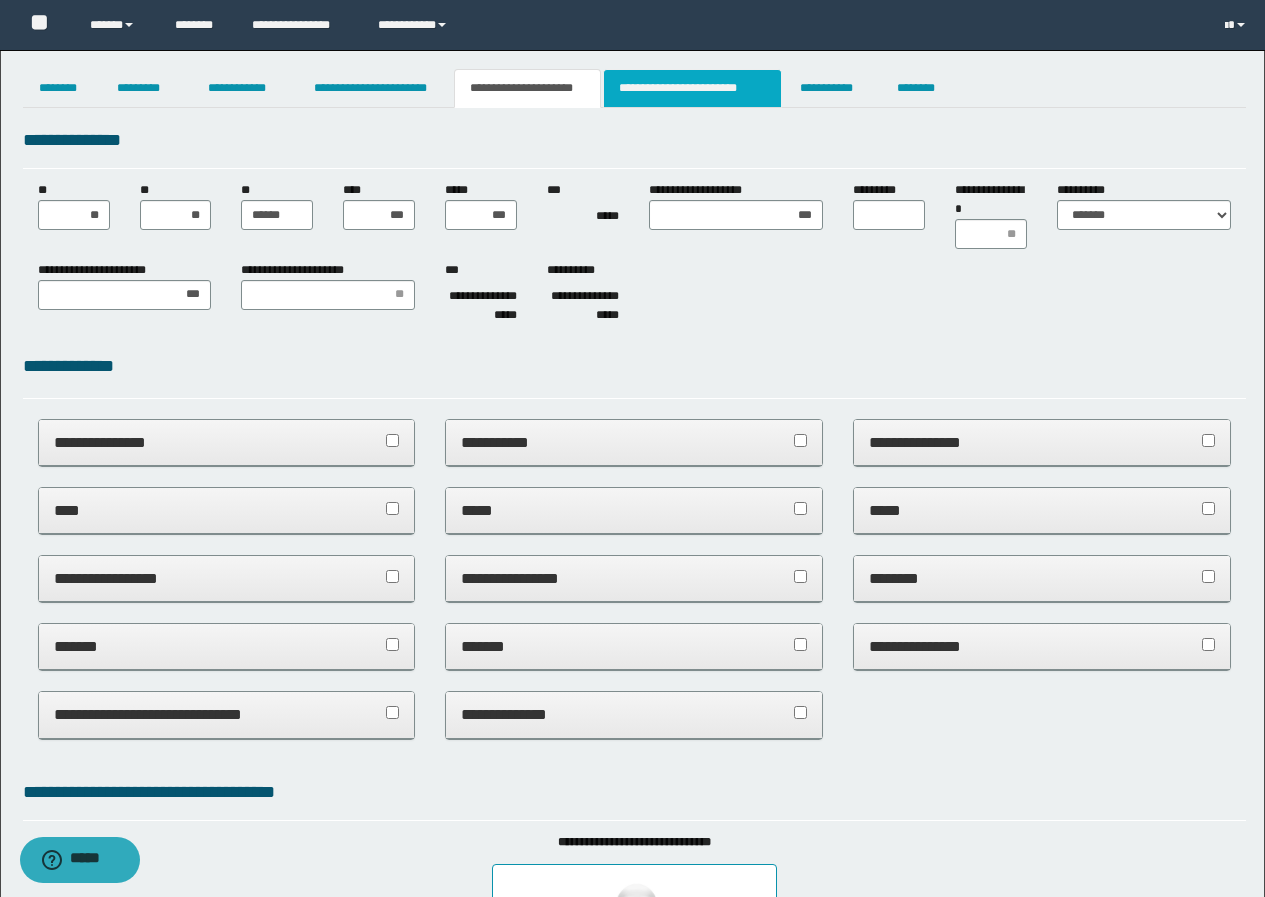 click on "**********" at bounding box center [693, 88] 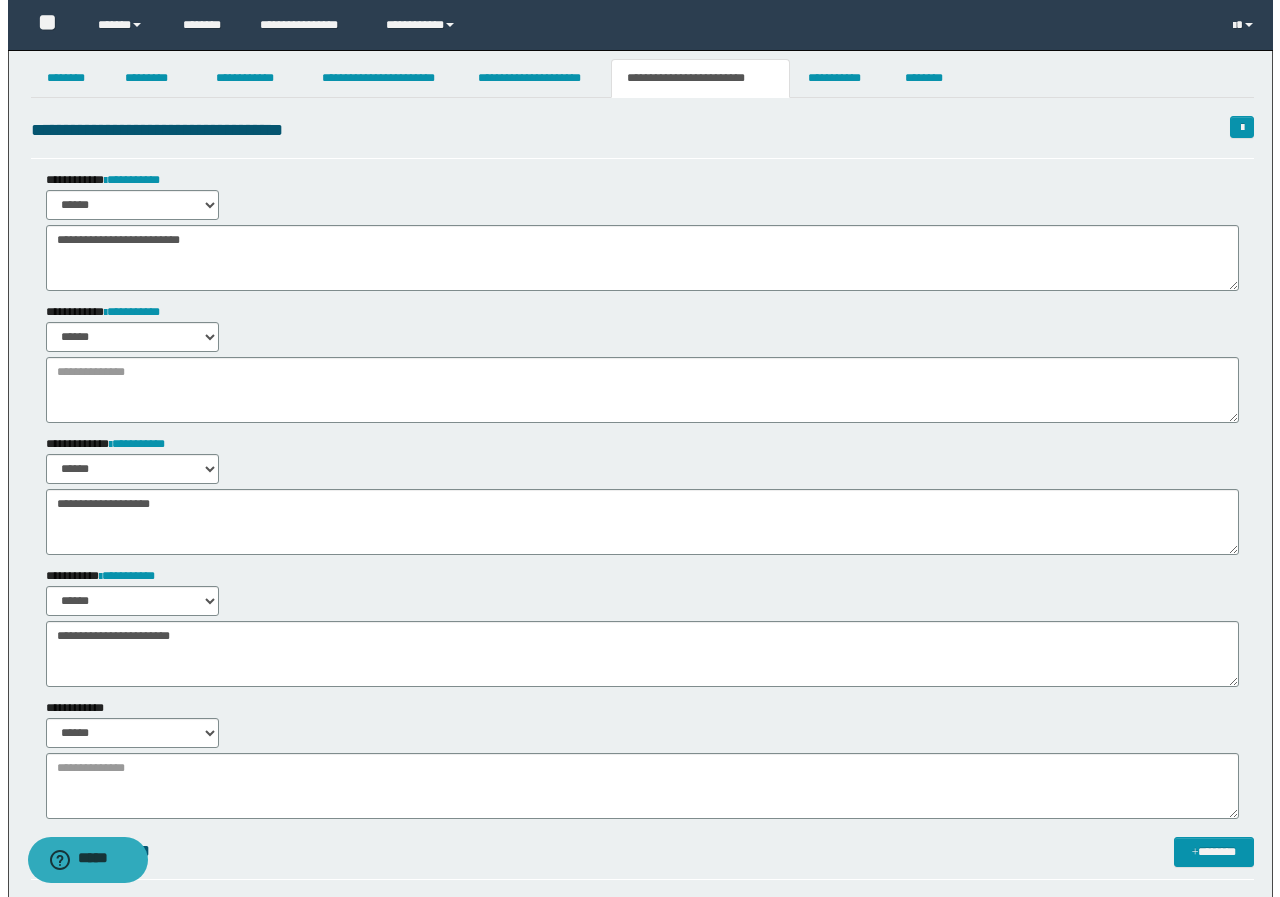 scroll, scrollTop: 0, scrollLeft: 0, axis: both 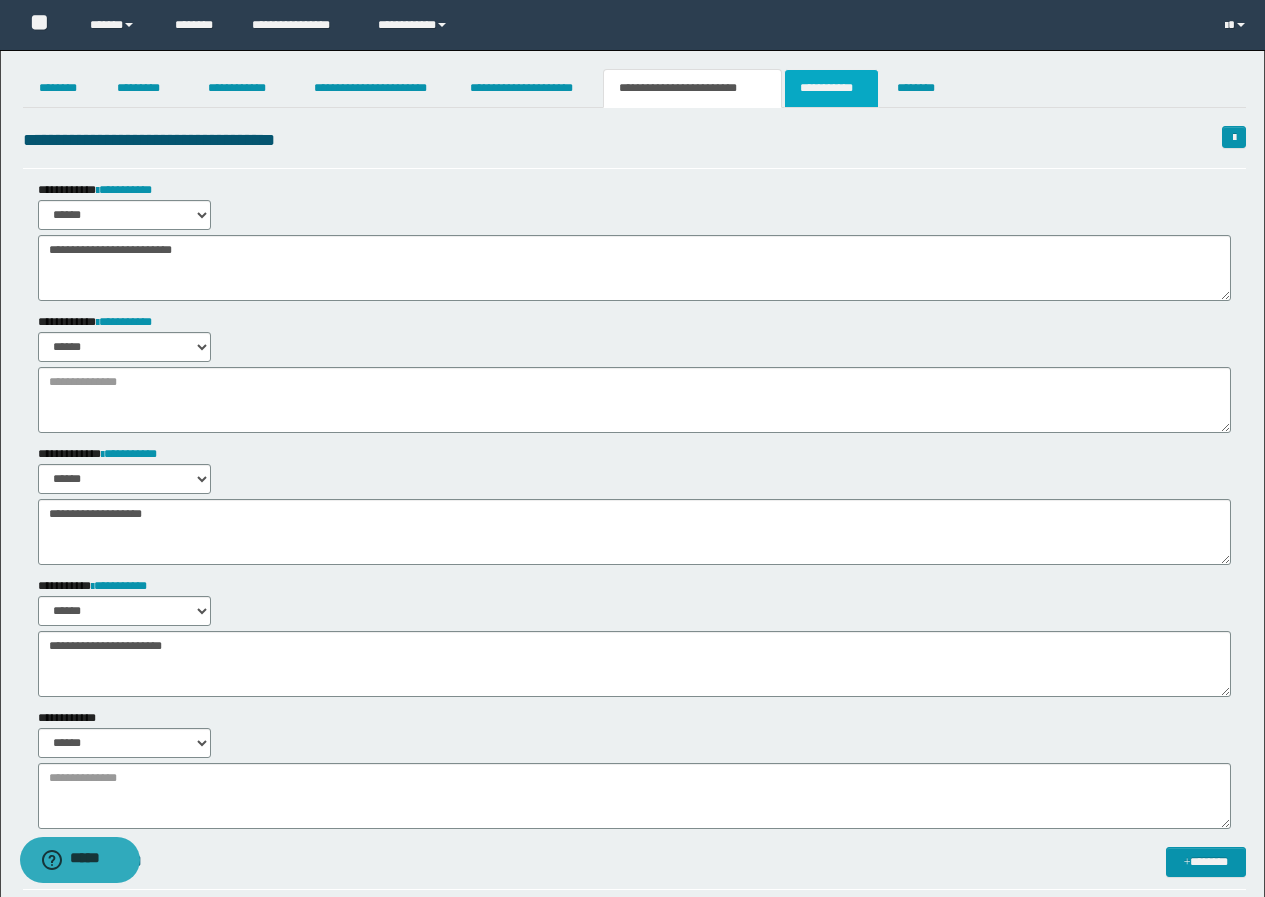 click on "**********" at bounding box center [831, 88] 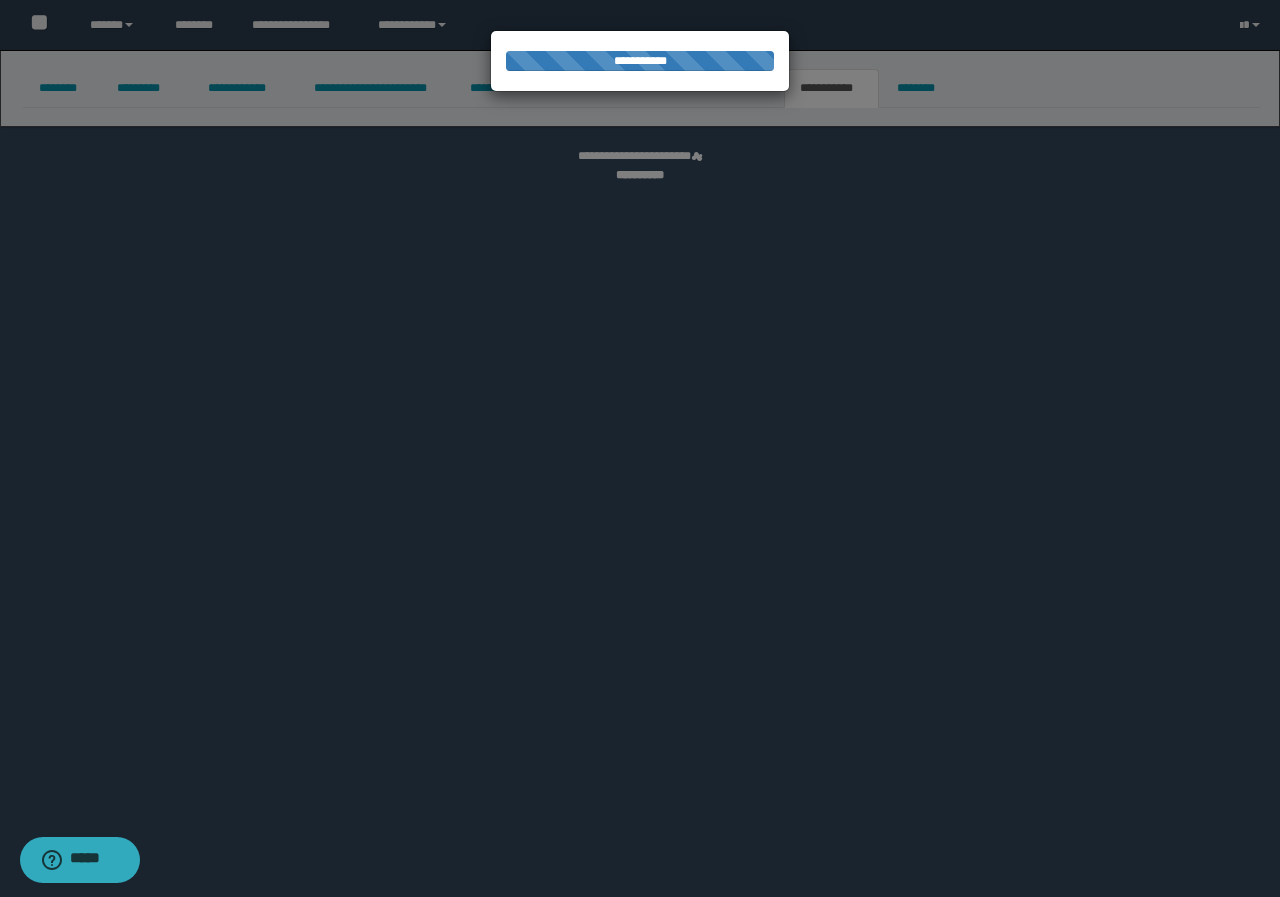 select on "****" 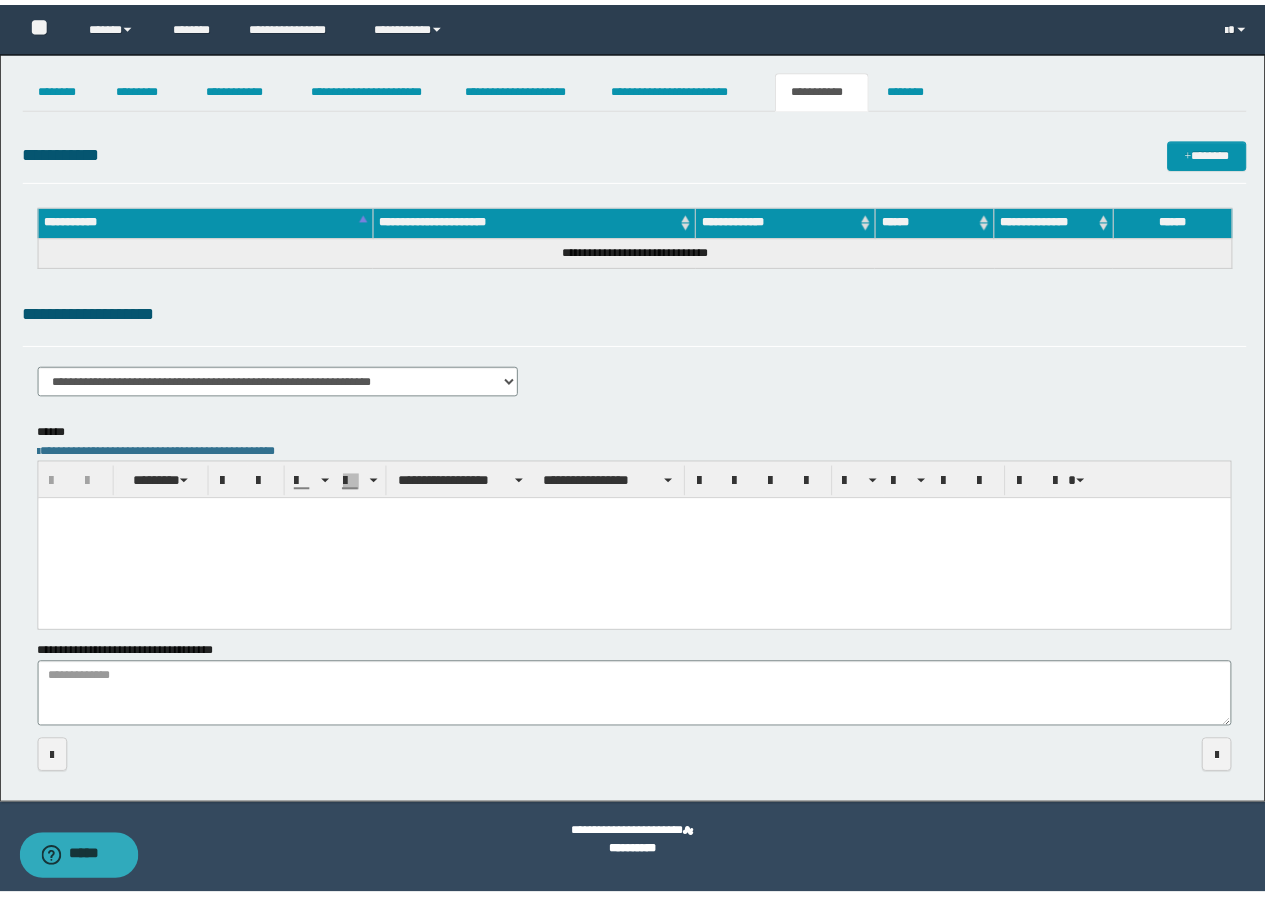 scroll, scrollTop: 0, scrollLeft: 0, axis: both 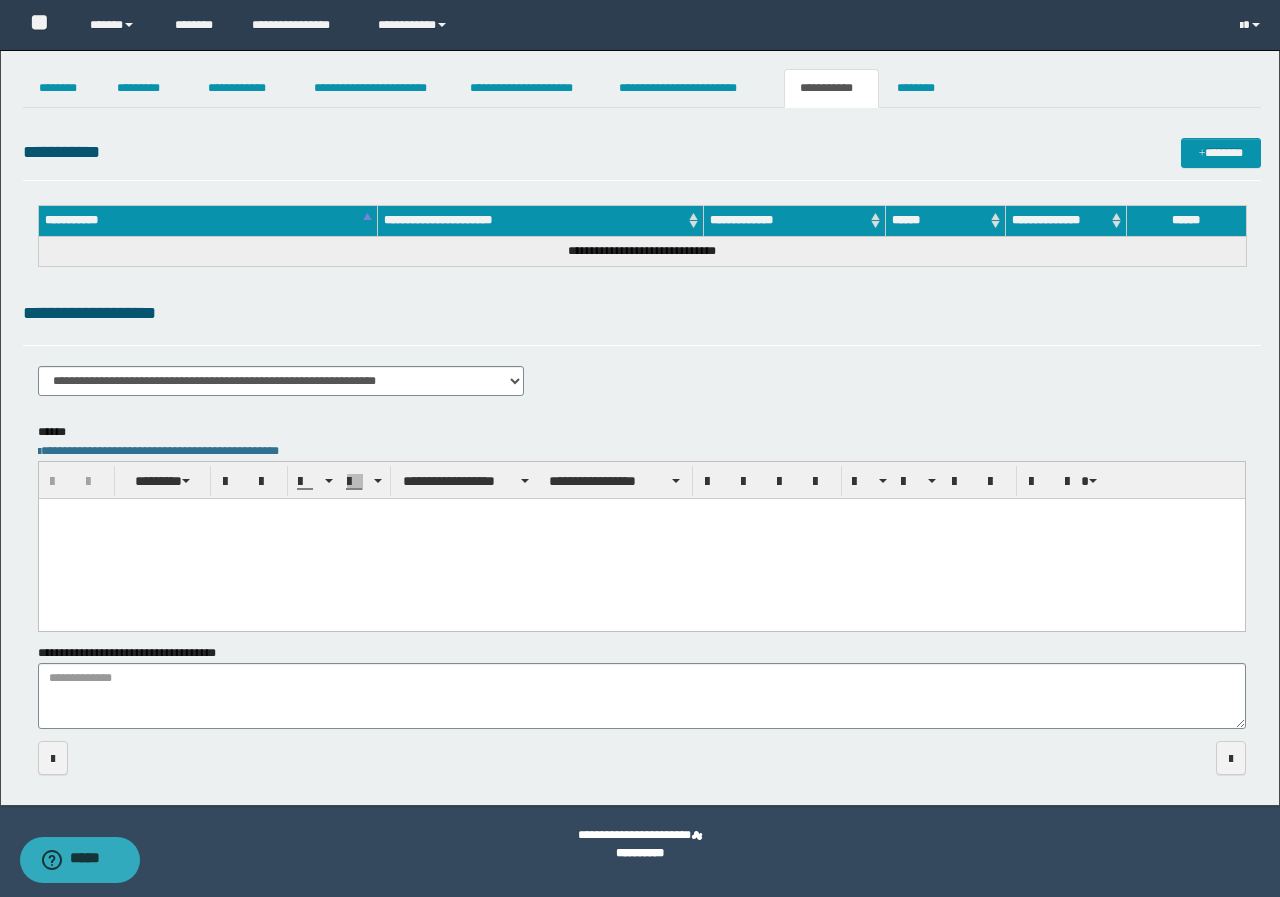 click at bounding box center [641, 538] 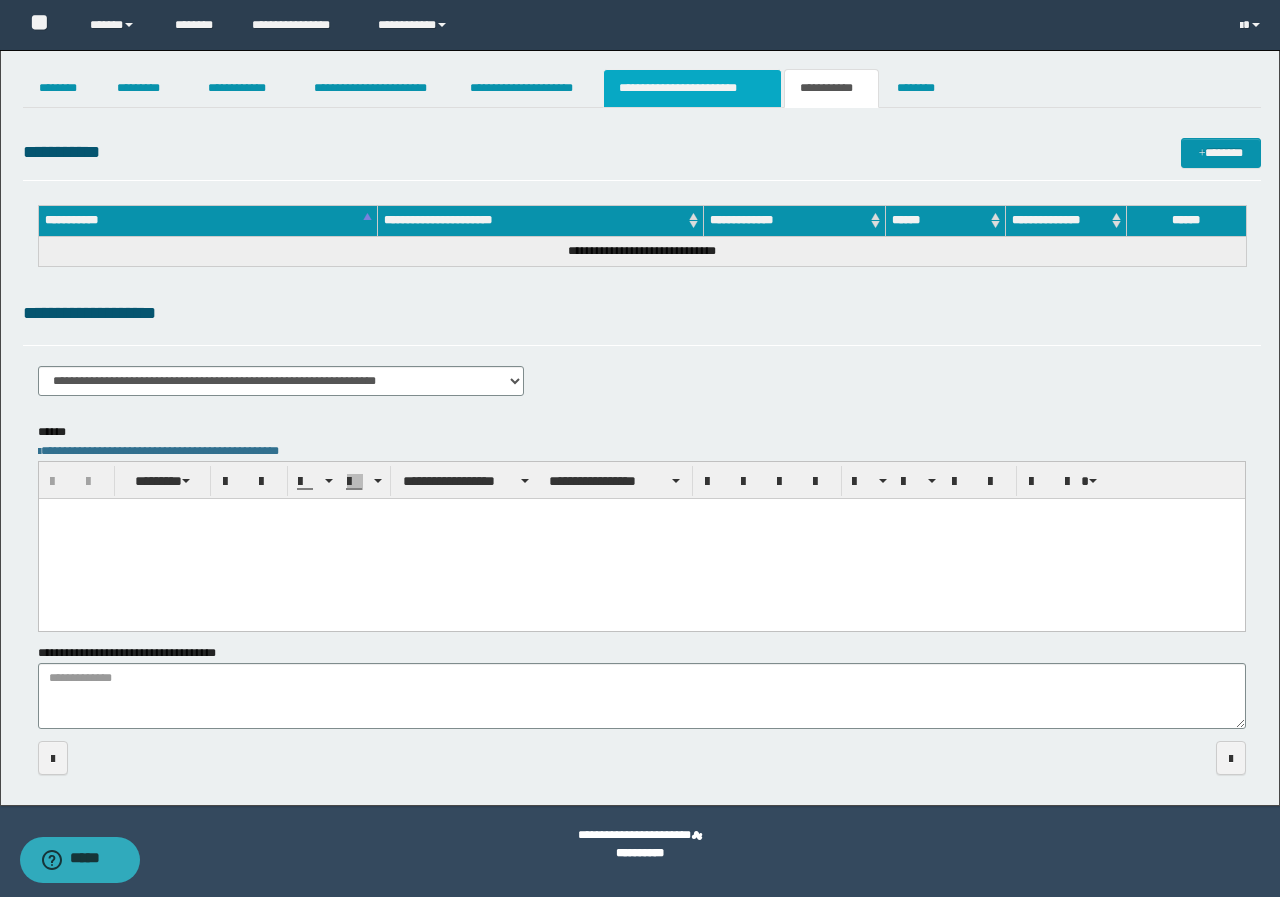 click on "**********" at bounding box center [693, 88] 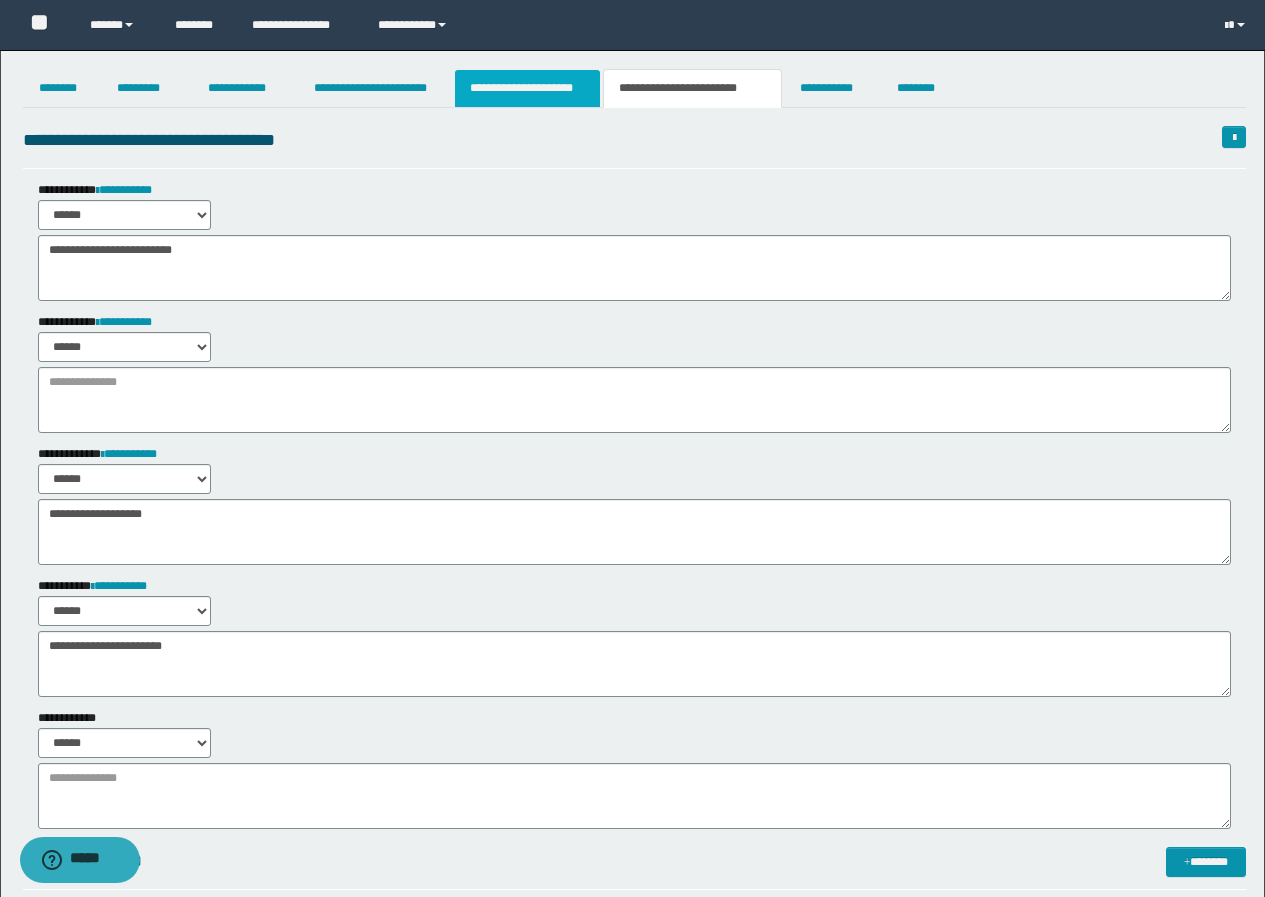 click on "**********" at bounding box center (527, 88) 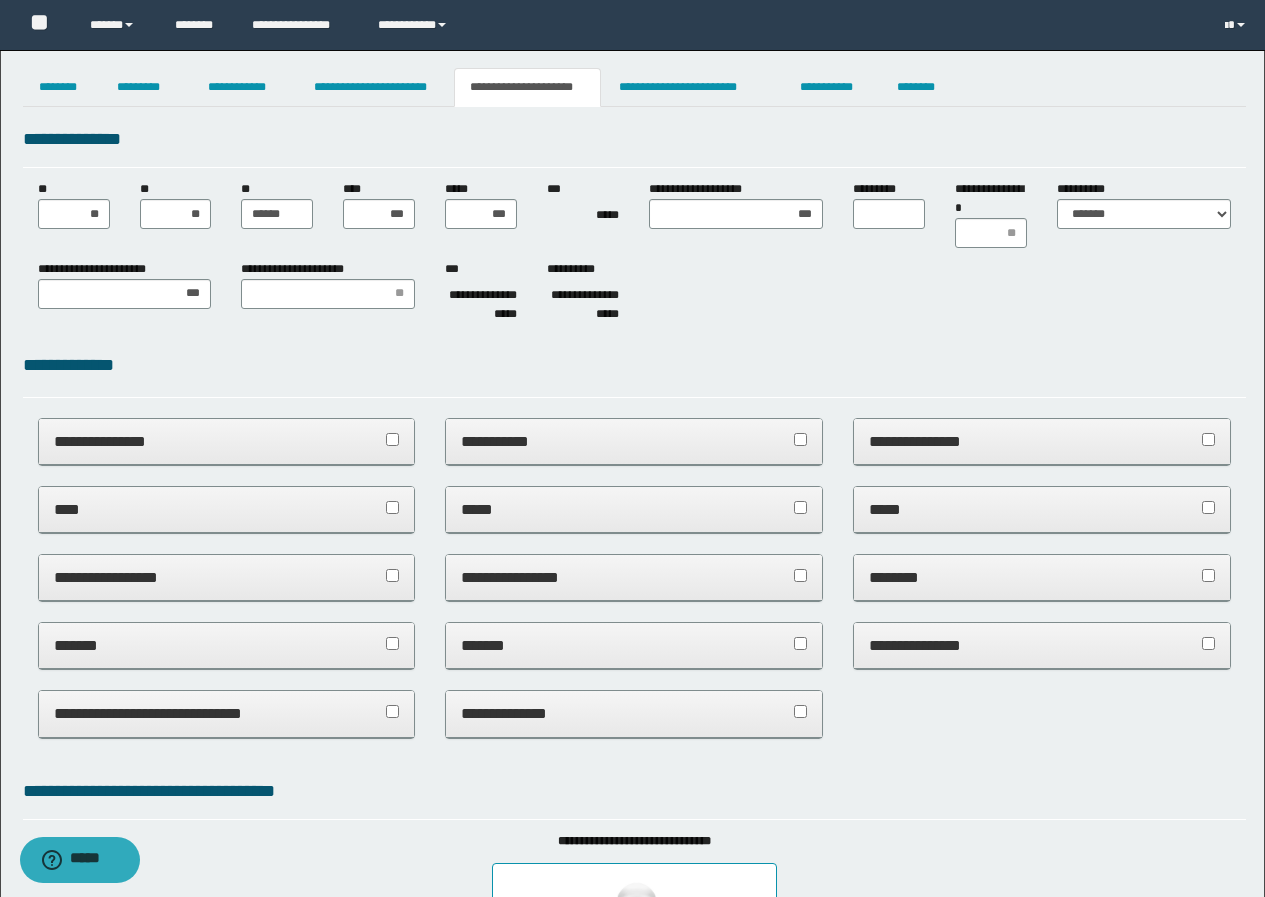 scroll, scrollTop: 0, scrollLeft: 0, axis: both 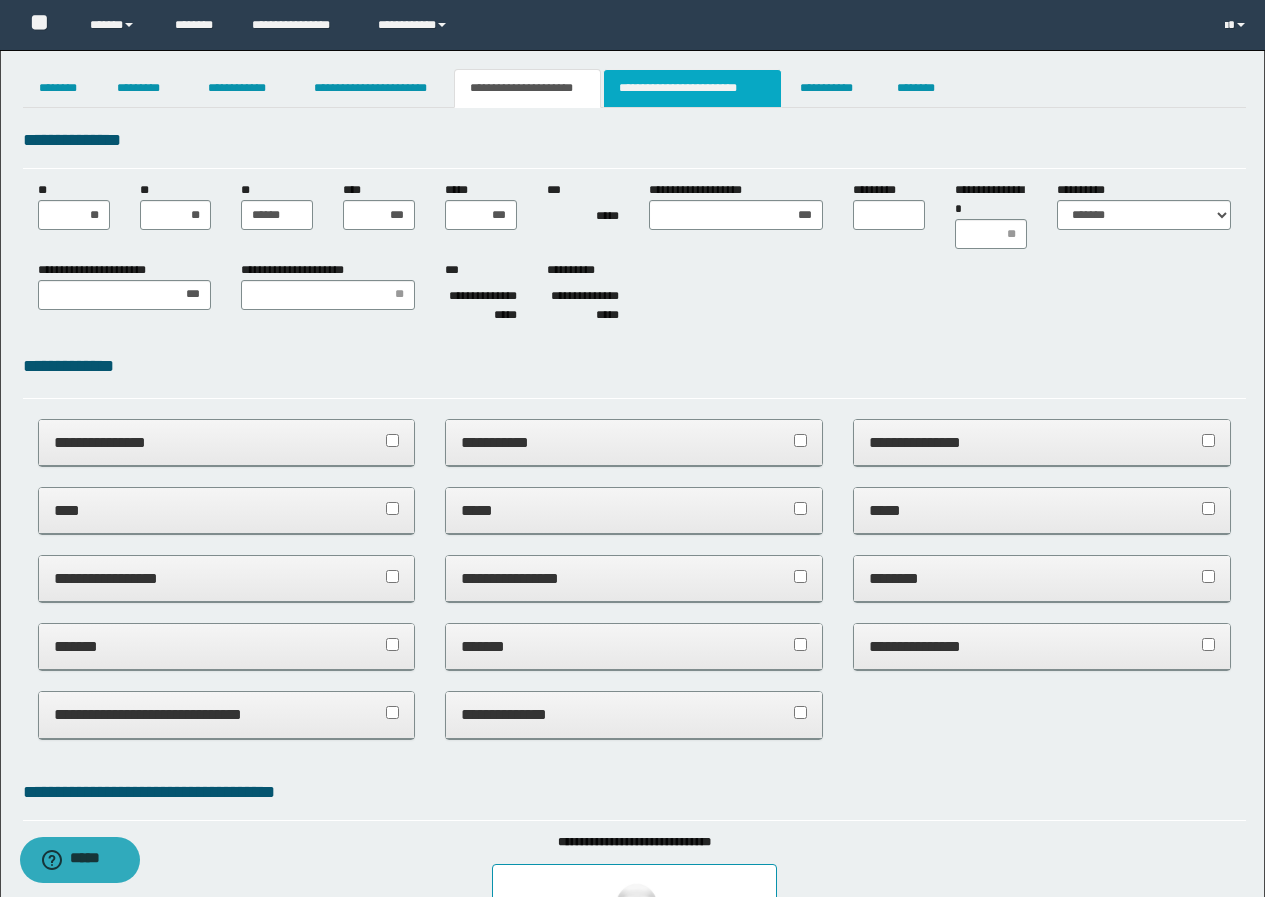 click on "**********" at bounding box center (693, 88) 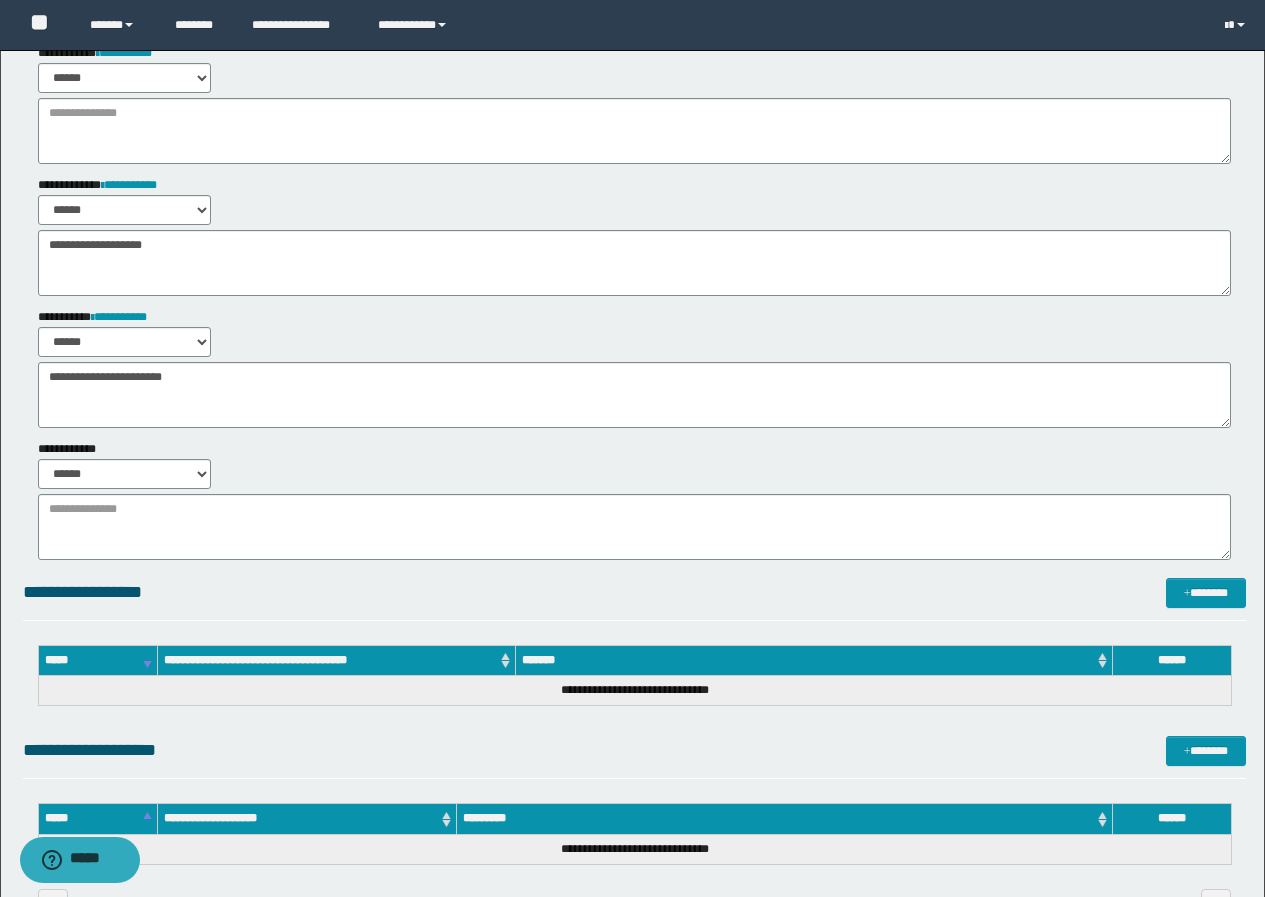 scroll, scrollTop: 403, scrollLeft: 0, axis: vertical 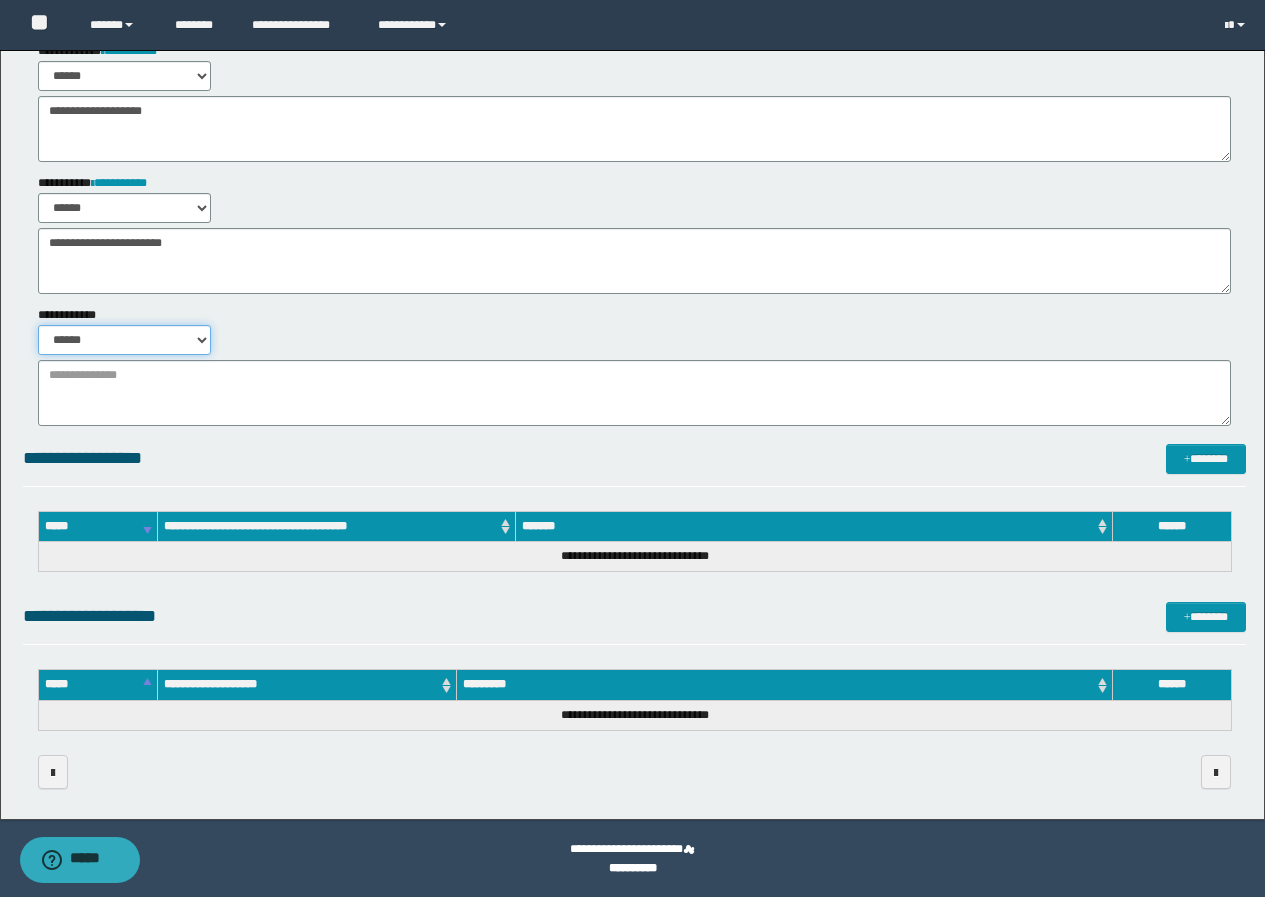 click on "******
*******" at bounding box center [125, 340] 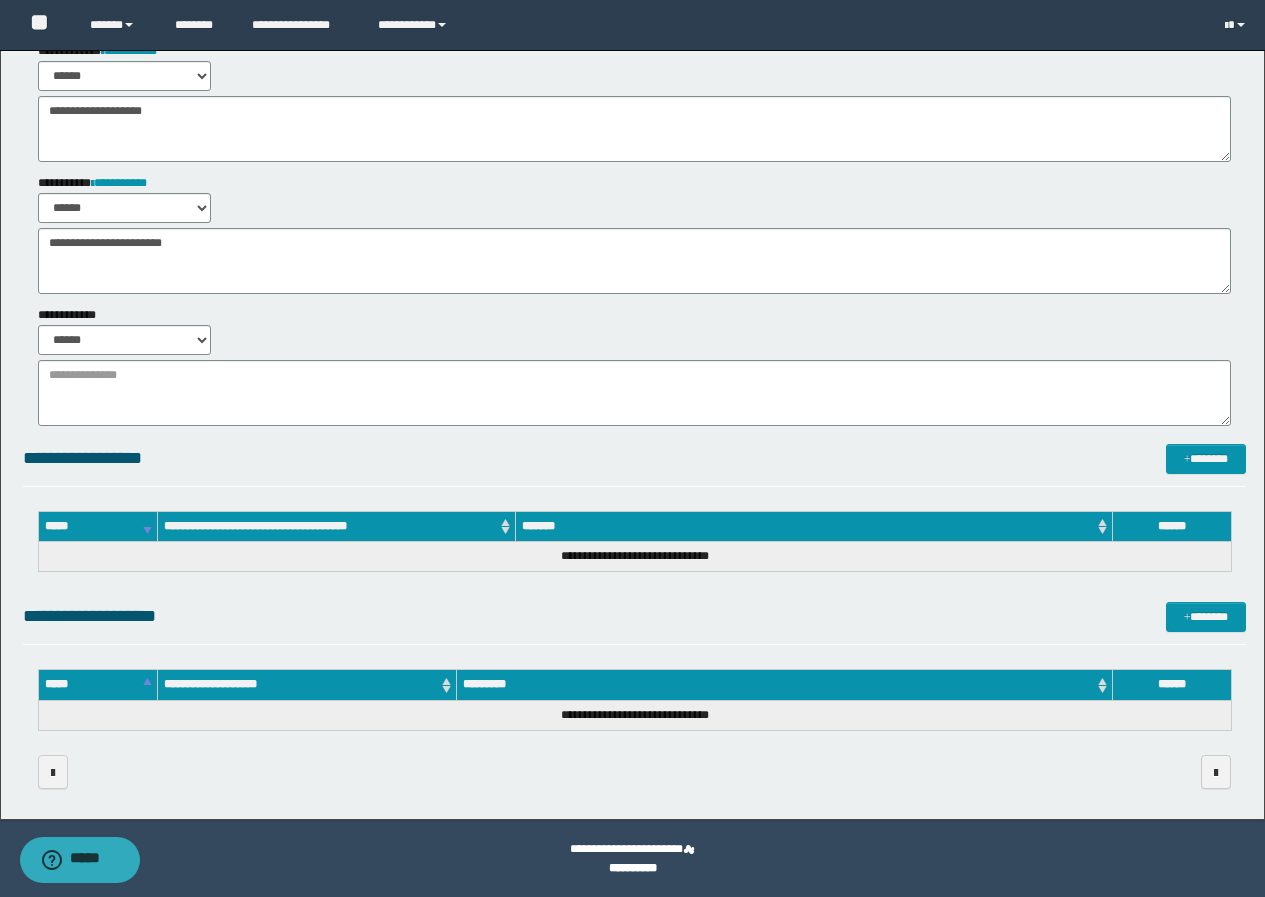 click on "**********" at bounding box center (634, 101) 